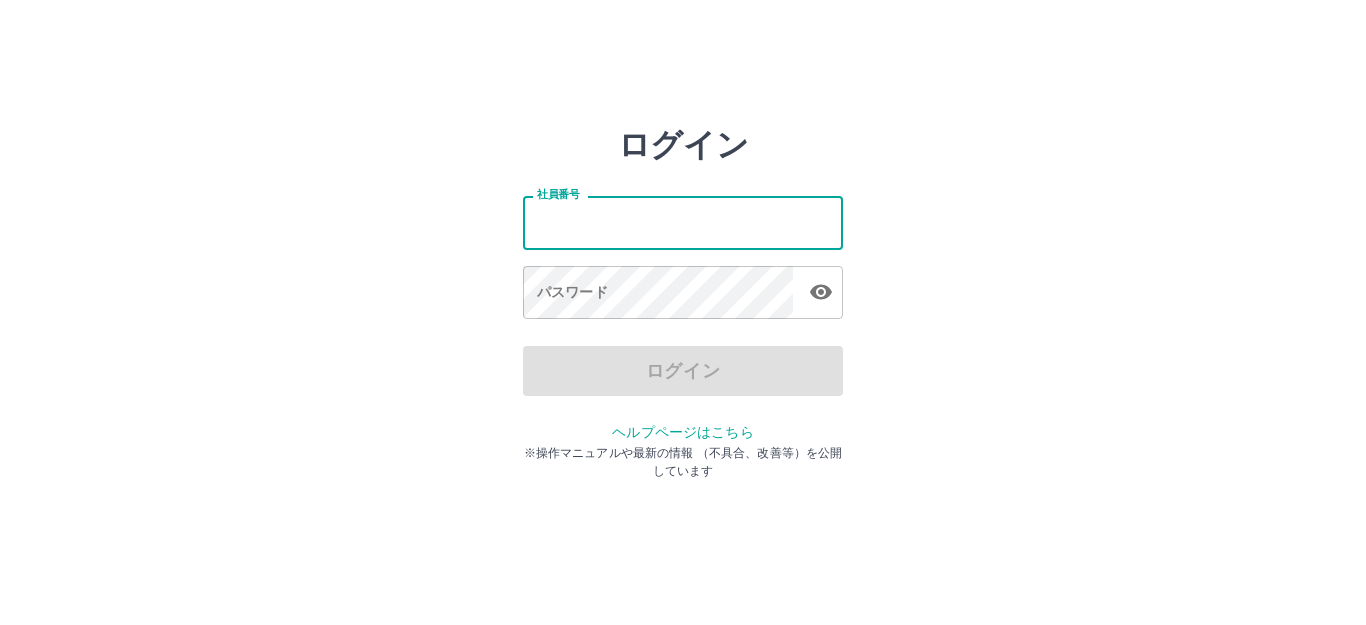 scroll, scrollTop: 0, scrollLeft: 0, axis: both 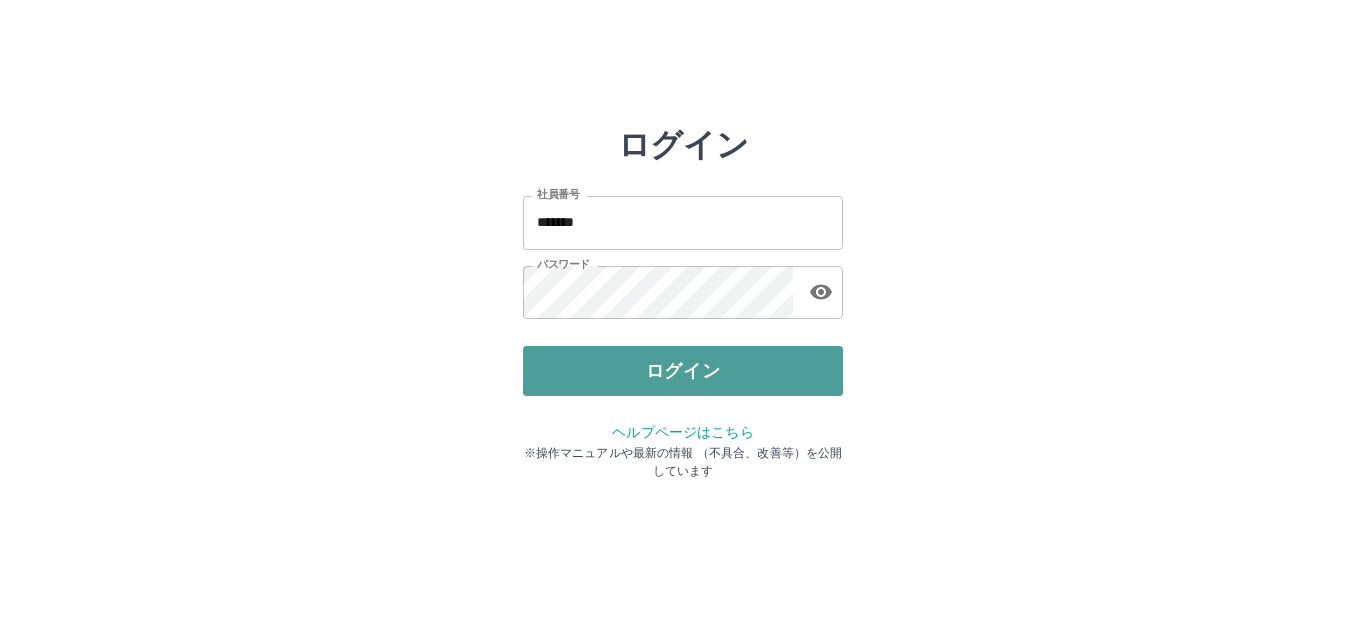click on "ログイン" at bounding box center [683, 371] 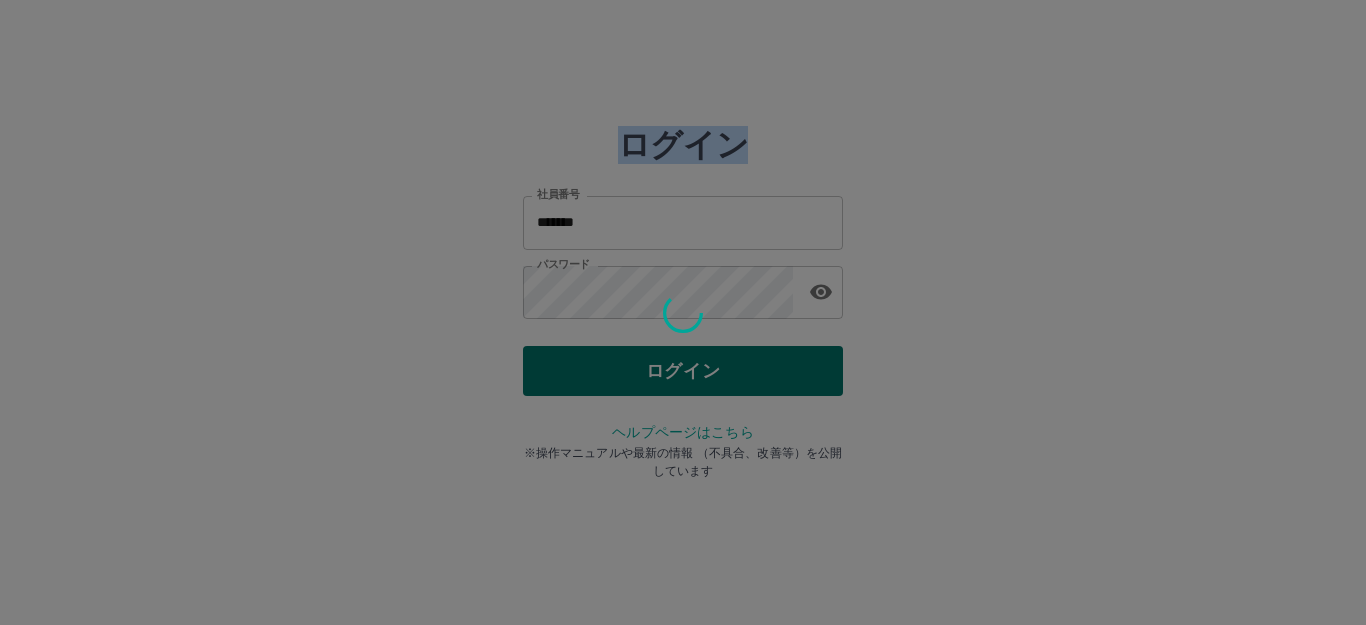 click at bounding box center (683, 312) 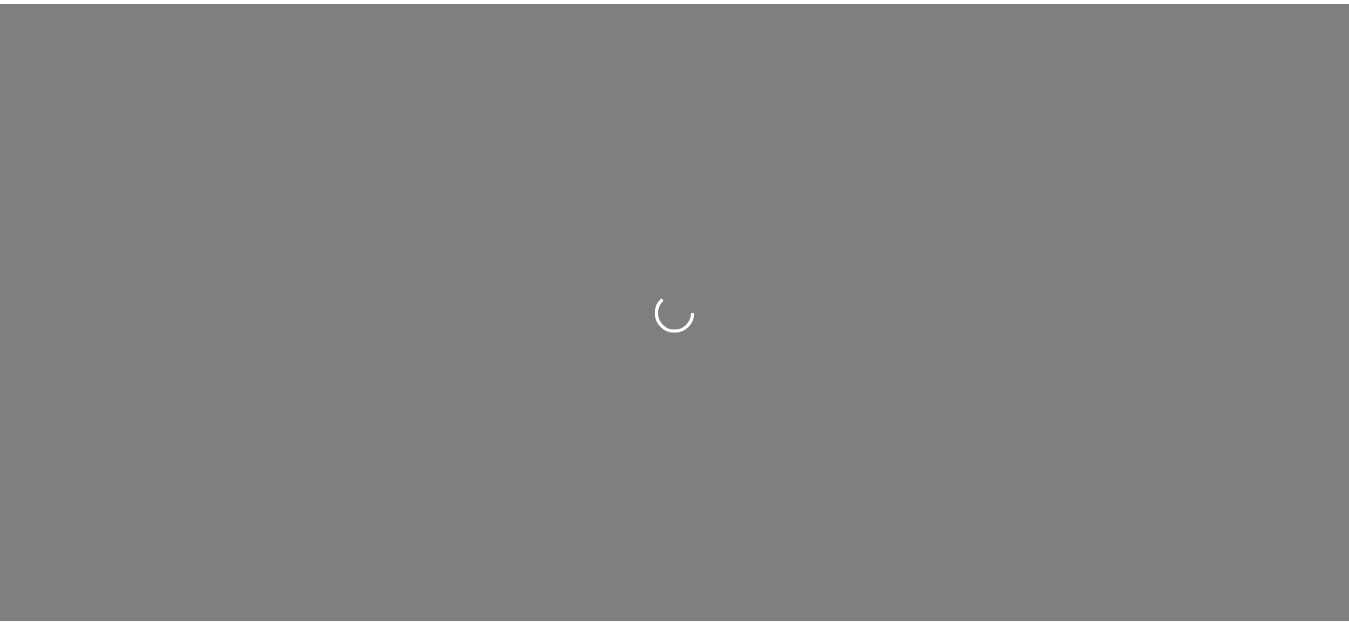 scroll, scrollTop: 0, scrollLeft: 0, axis: both 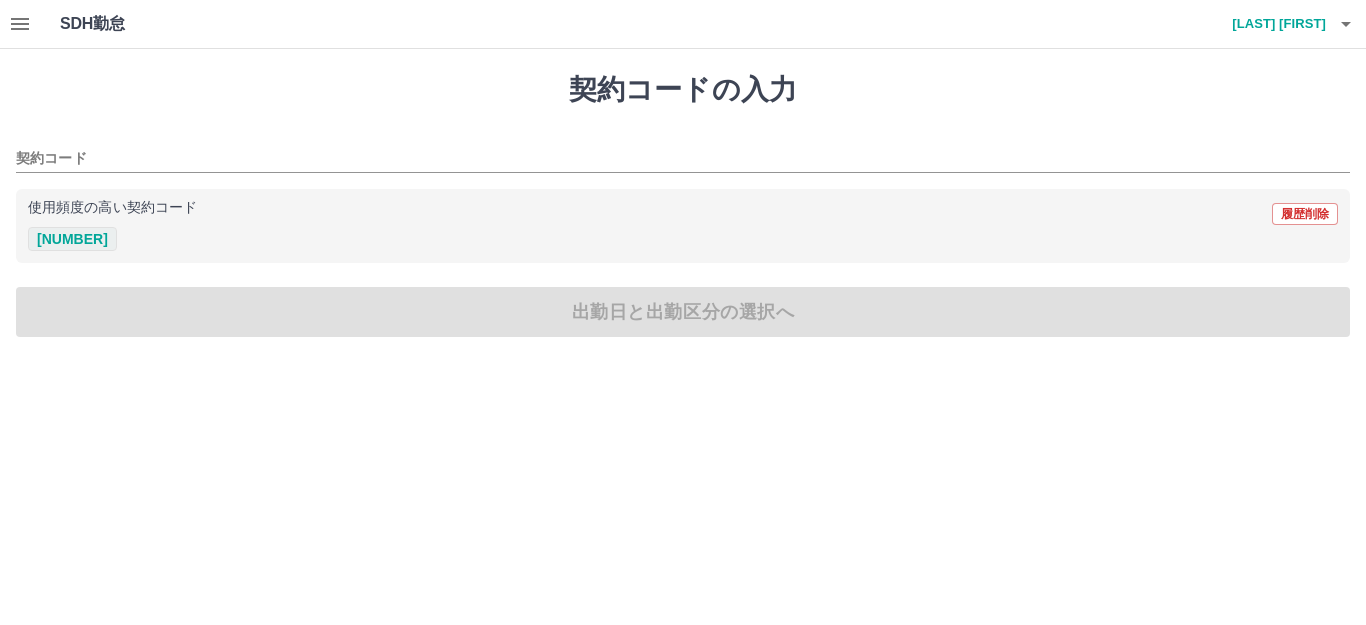 click on "[NUMBER]" at bounding box center [72, 239] 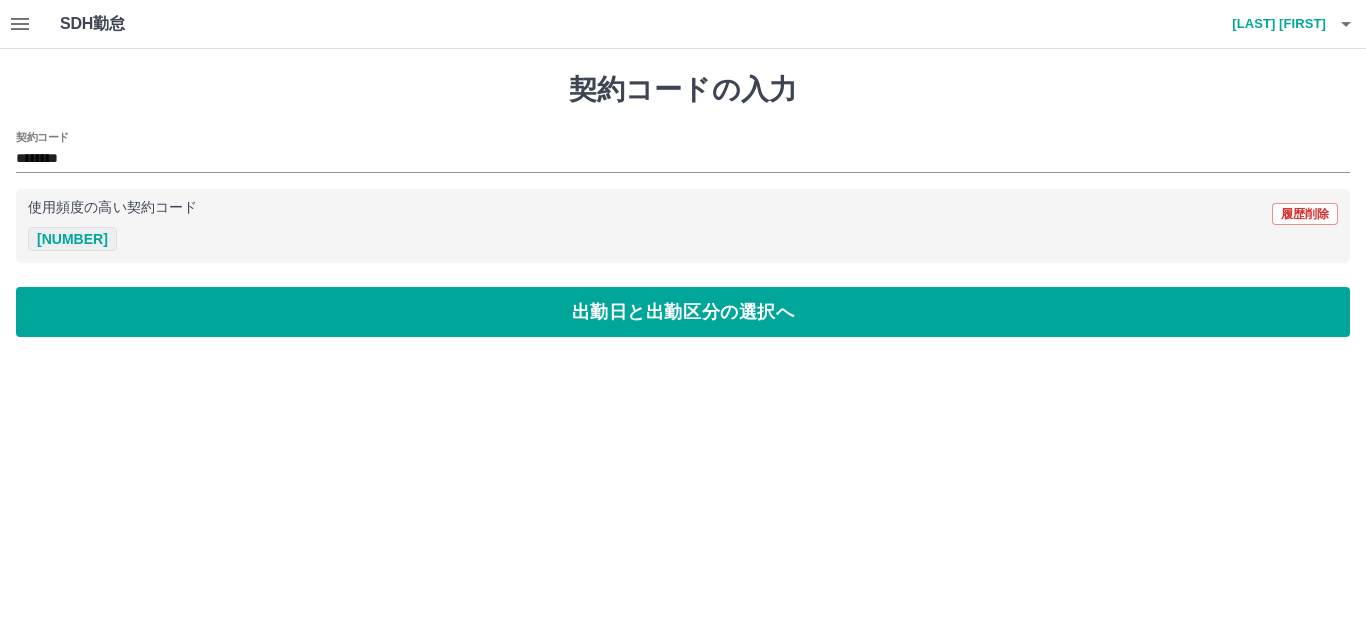 type on "********" 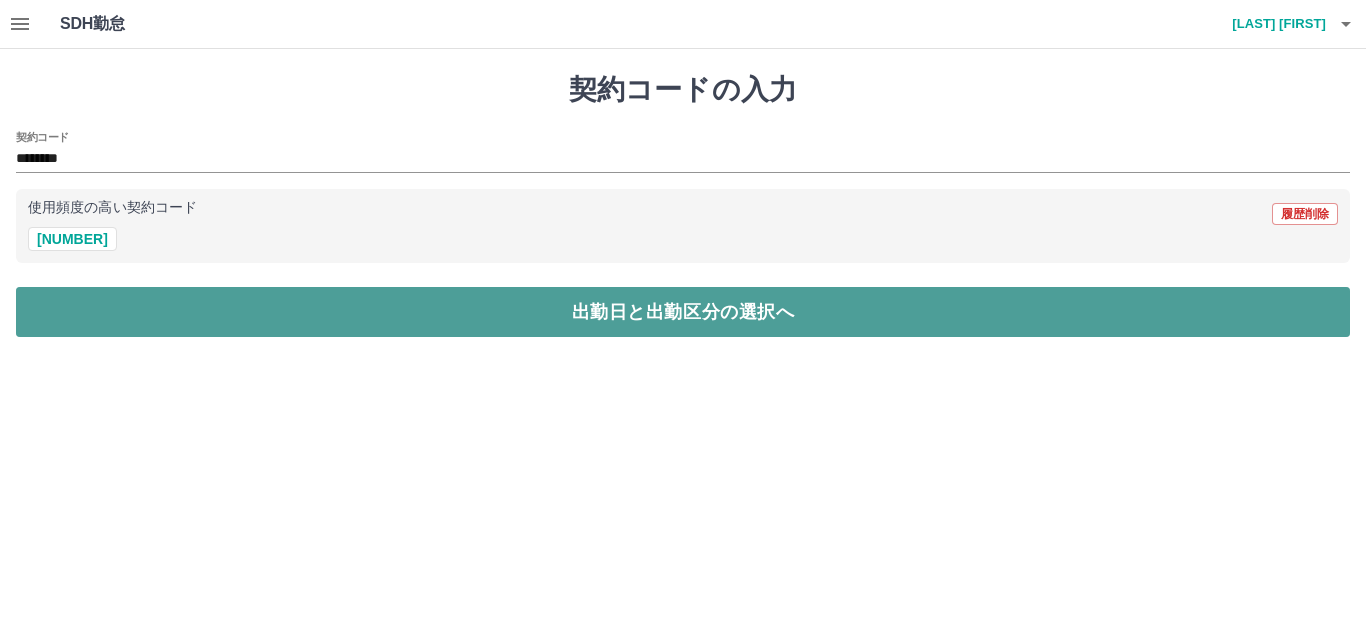 click on "出勤日と出勤区分の選択へ" at bounding box center [683, 312] 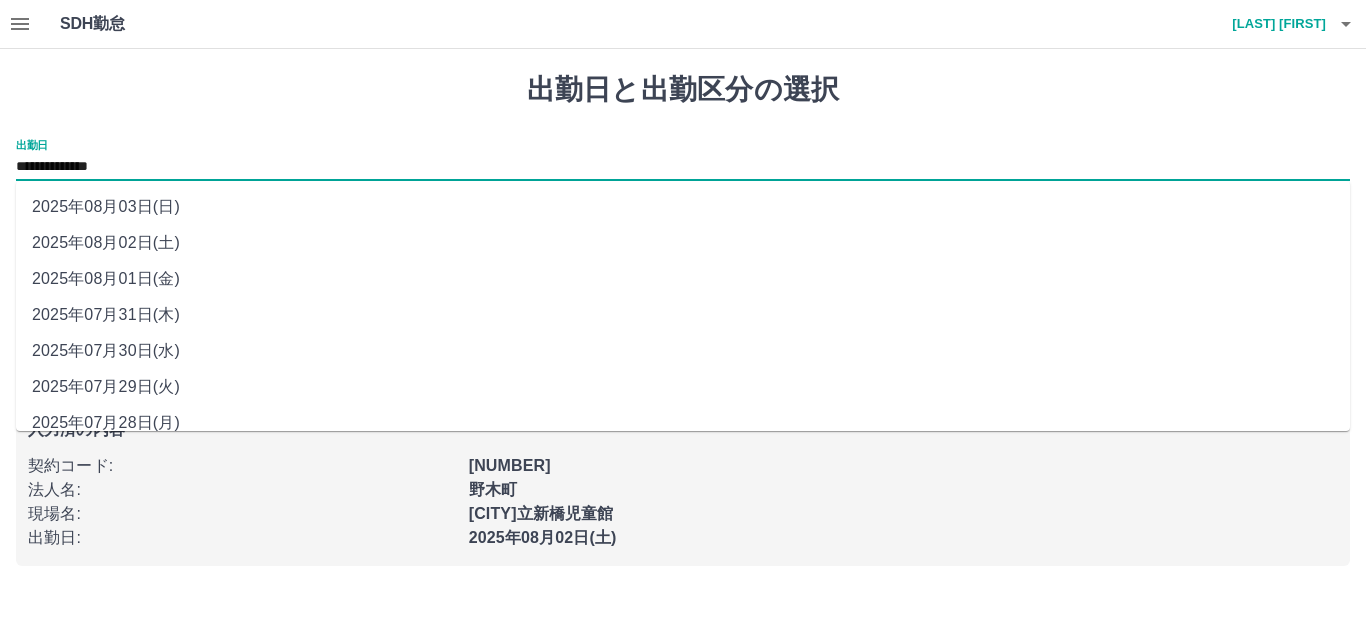 click on "**********" at bounding box center [683, 167] 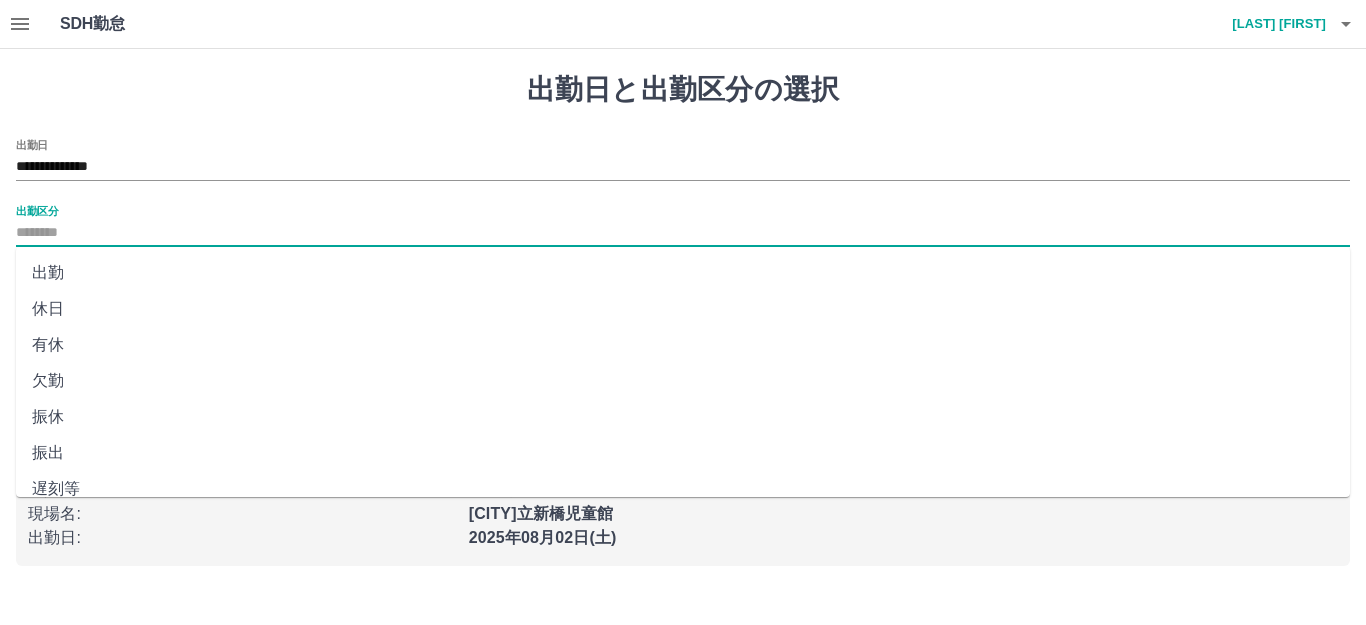 click on "出勤区分" at bounding box center (683, 233) 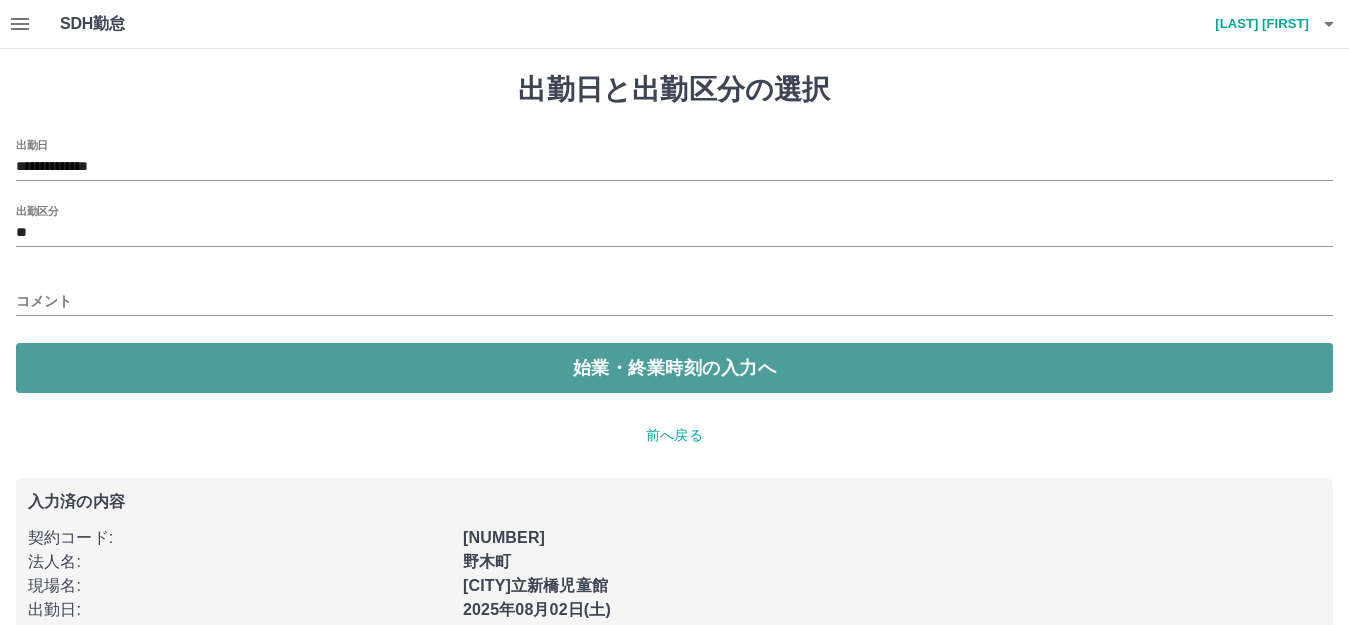 click on "始業・終業時刻の入力へ" at bounding box center (674, 368) 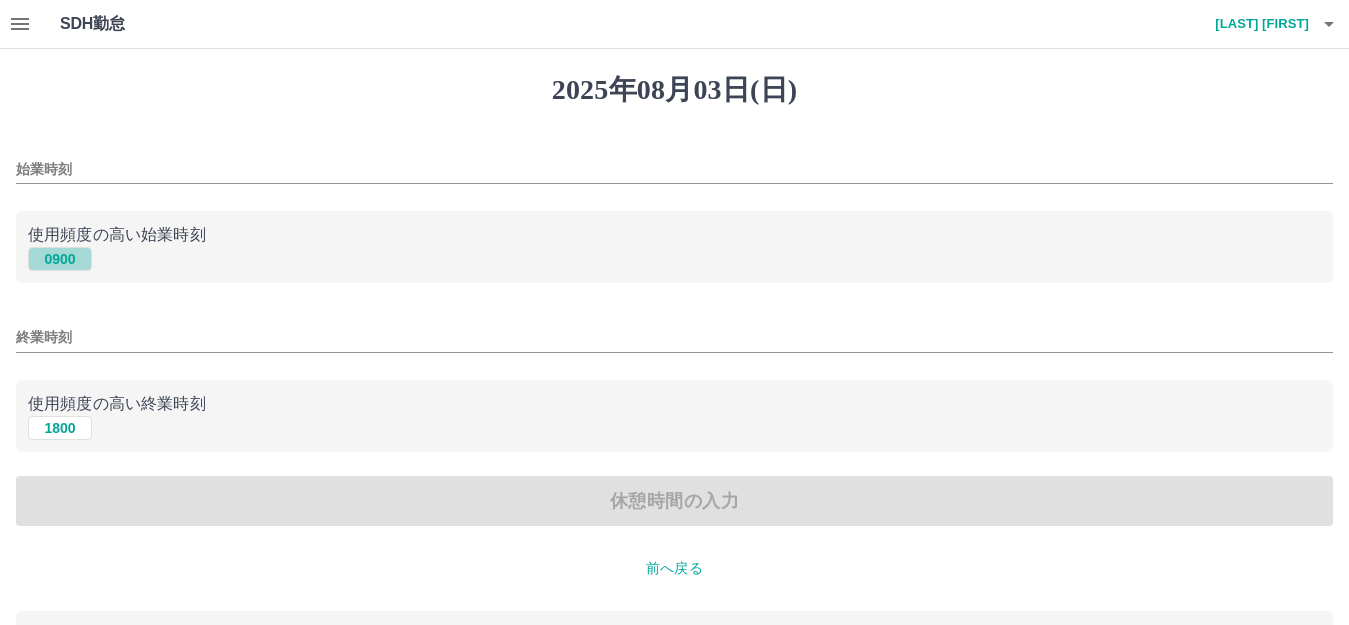 click on "0900" at bounding box center [60, 259] 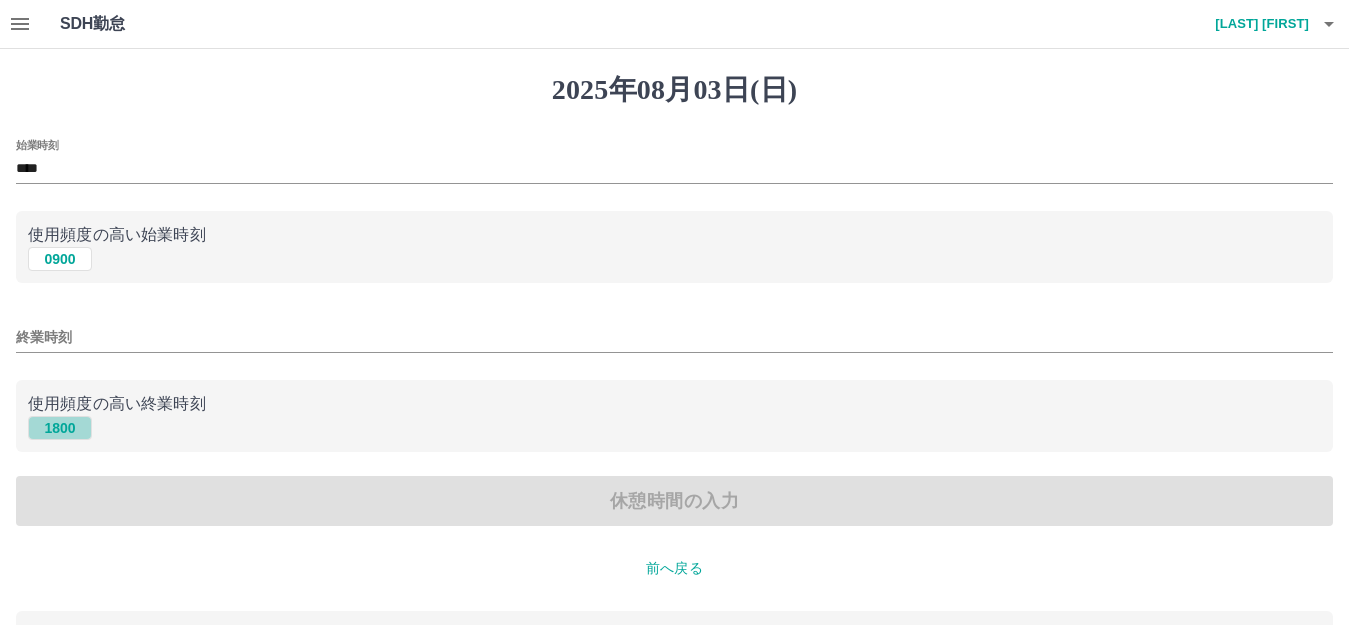 click on "1800" at bounding box center (60, 428) 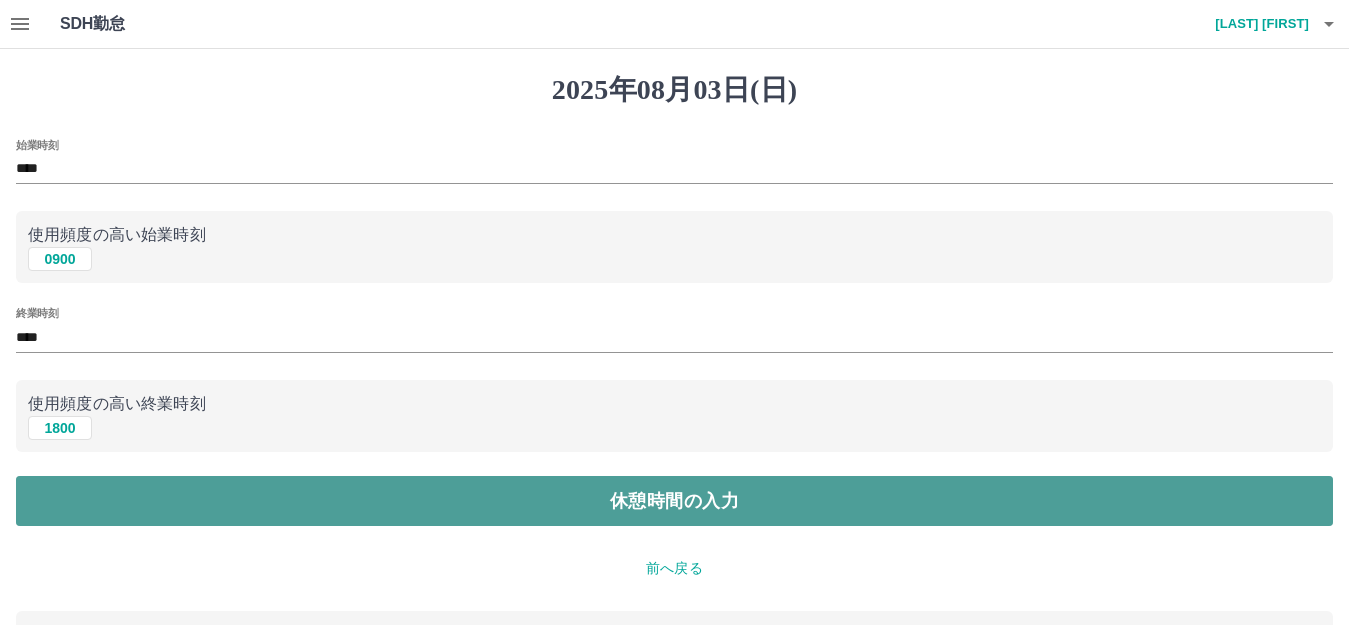 click on "休憩時間の入力" at bounding box center (674, 501) 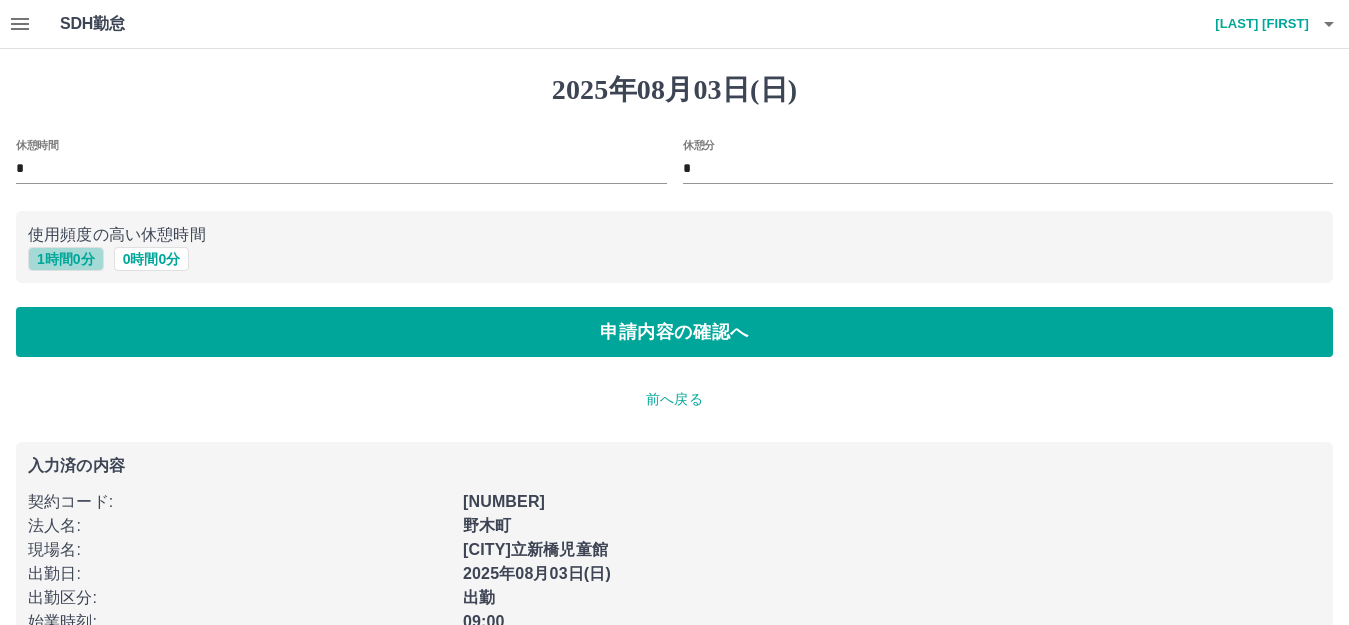 click on "1 時間 0 分" at bounding box center (66, 259) 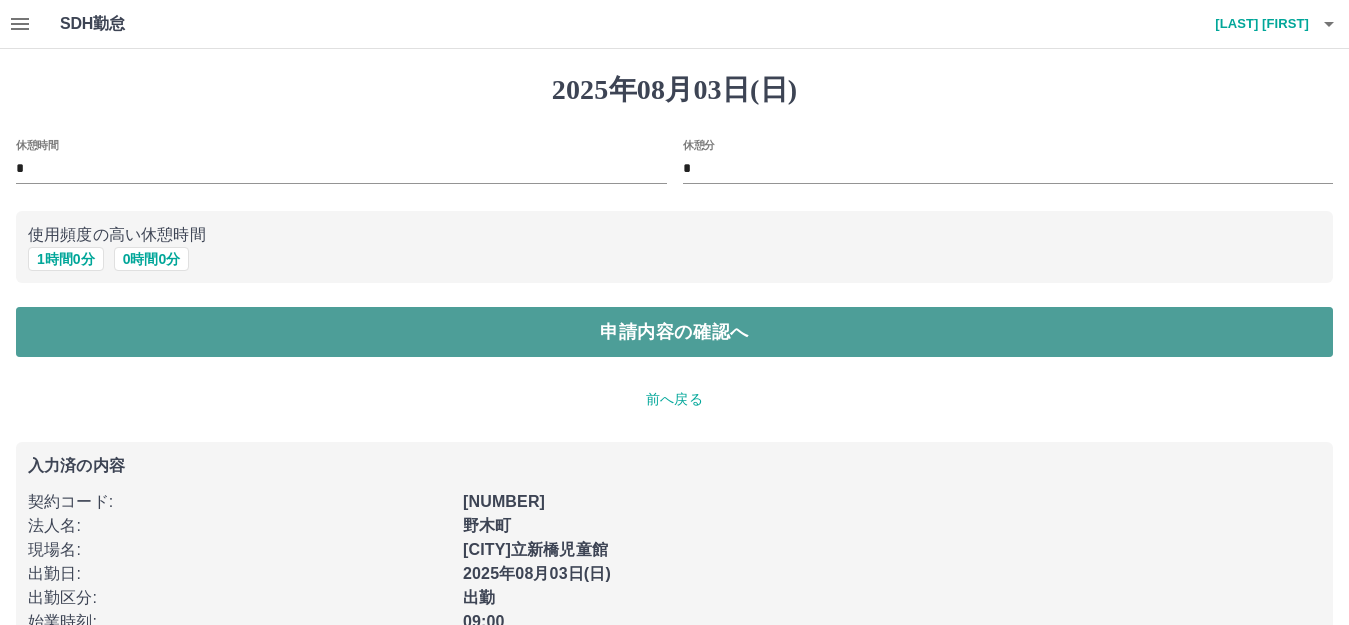 click on "申請内容の確認へ" at bounding box center [674, 332] 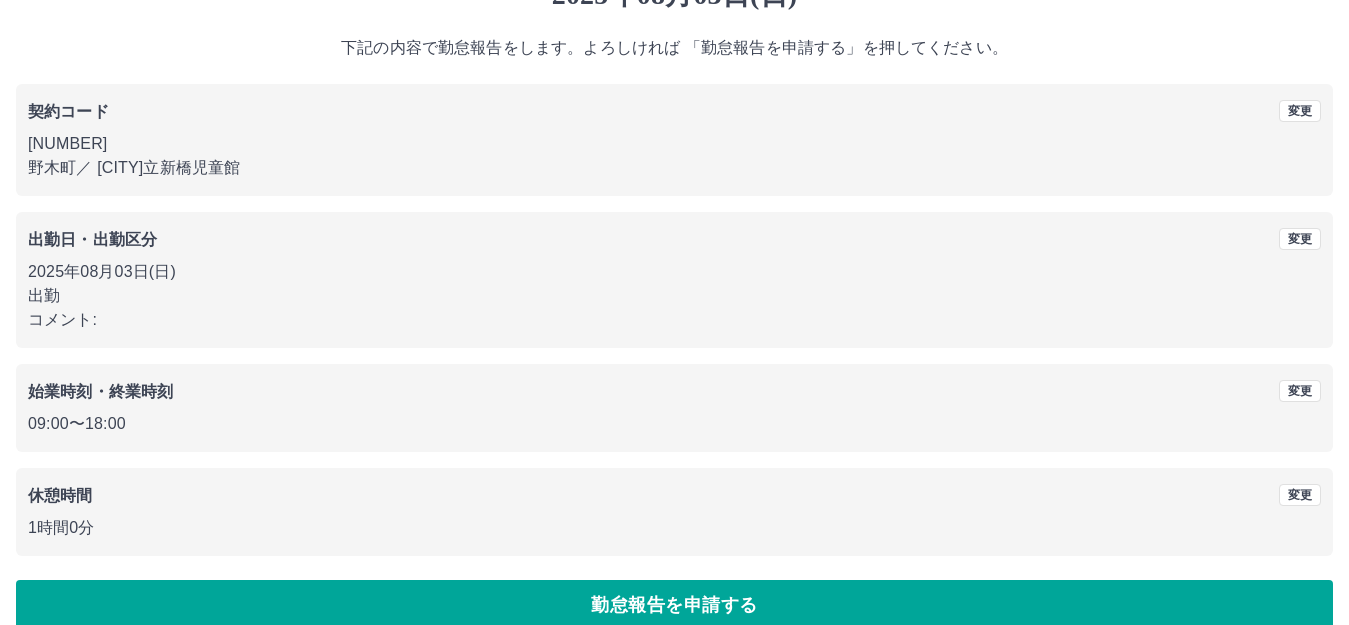 scroll, scrollTop: 124, scrollLeft: 0, axis: vertical 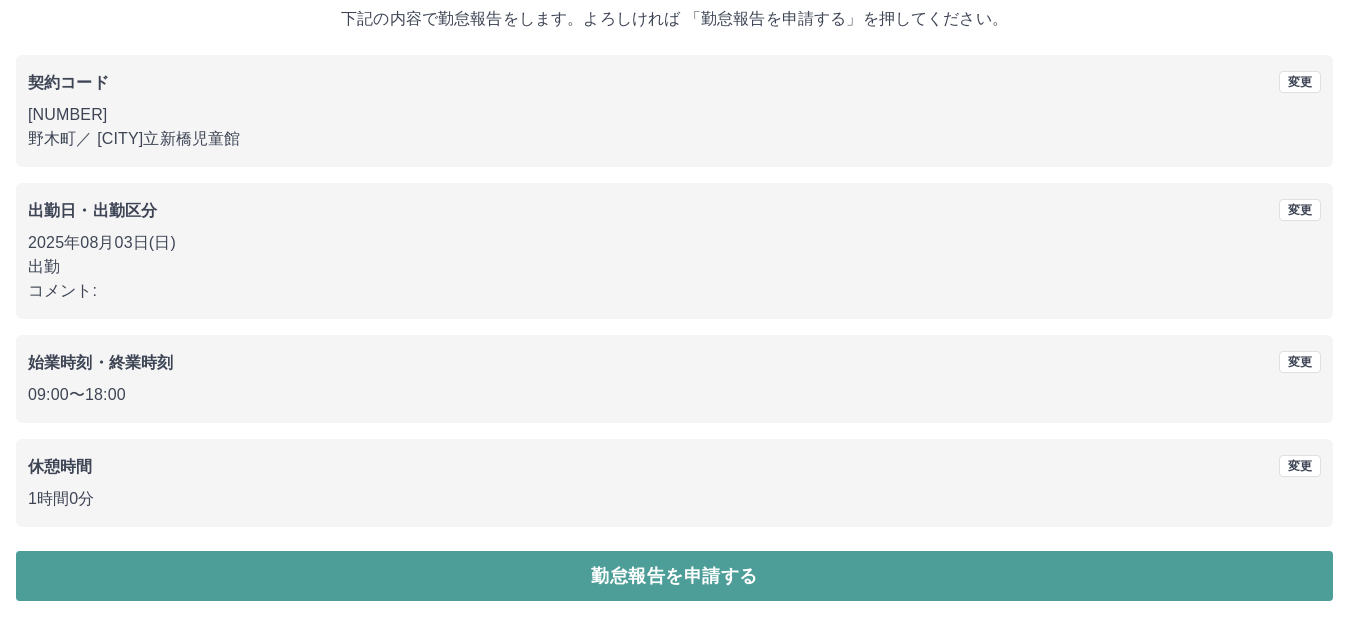 click on "勤怠報告を申請する" at bounding box center (674, 576) 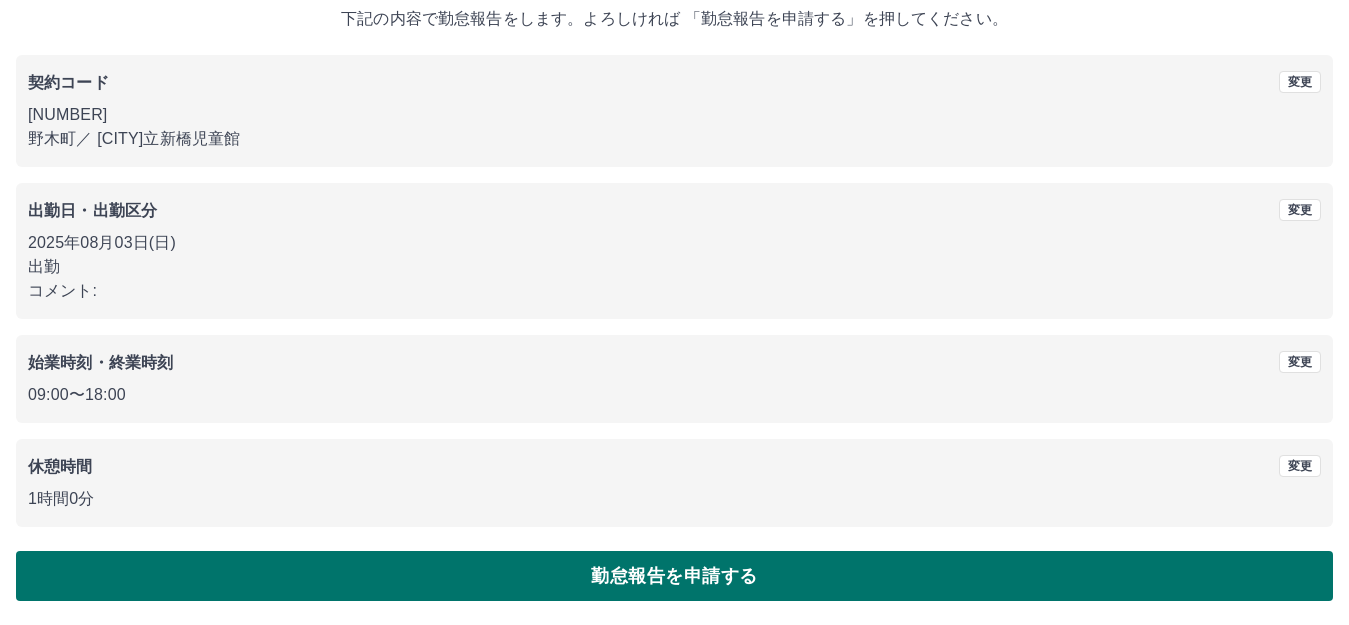 scroll, scrollTop: 0, scrollLeft: 0, axis: both 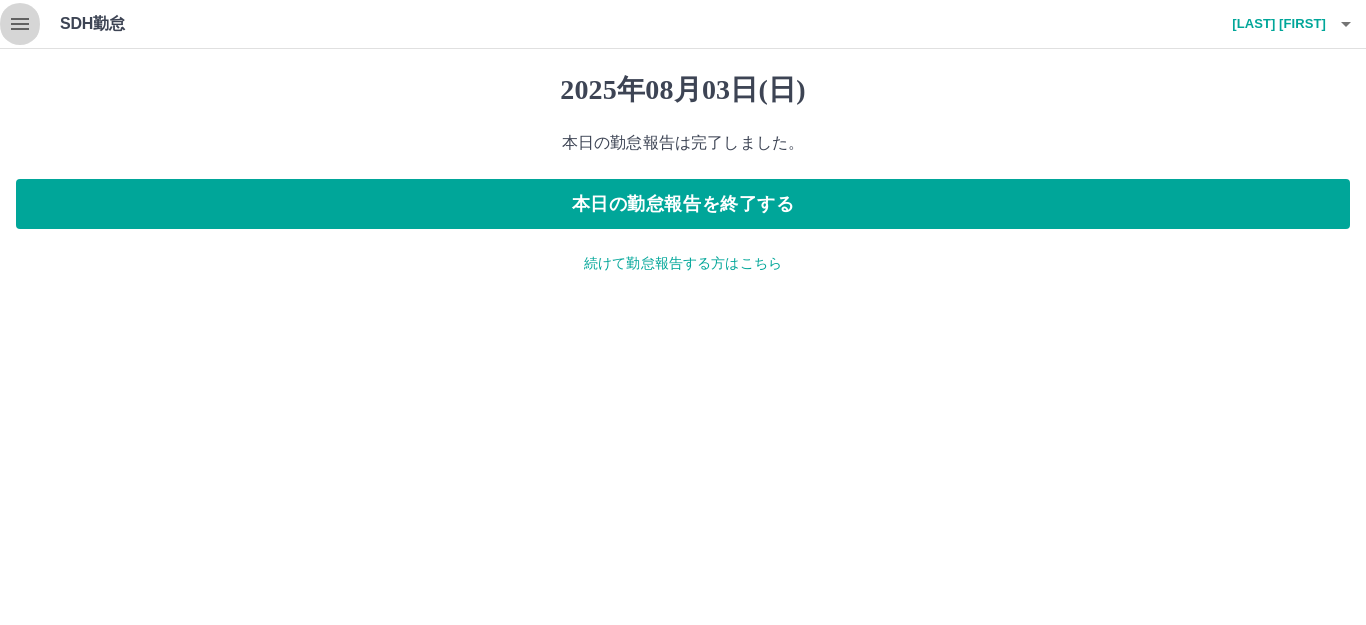 click 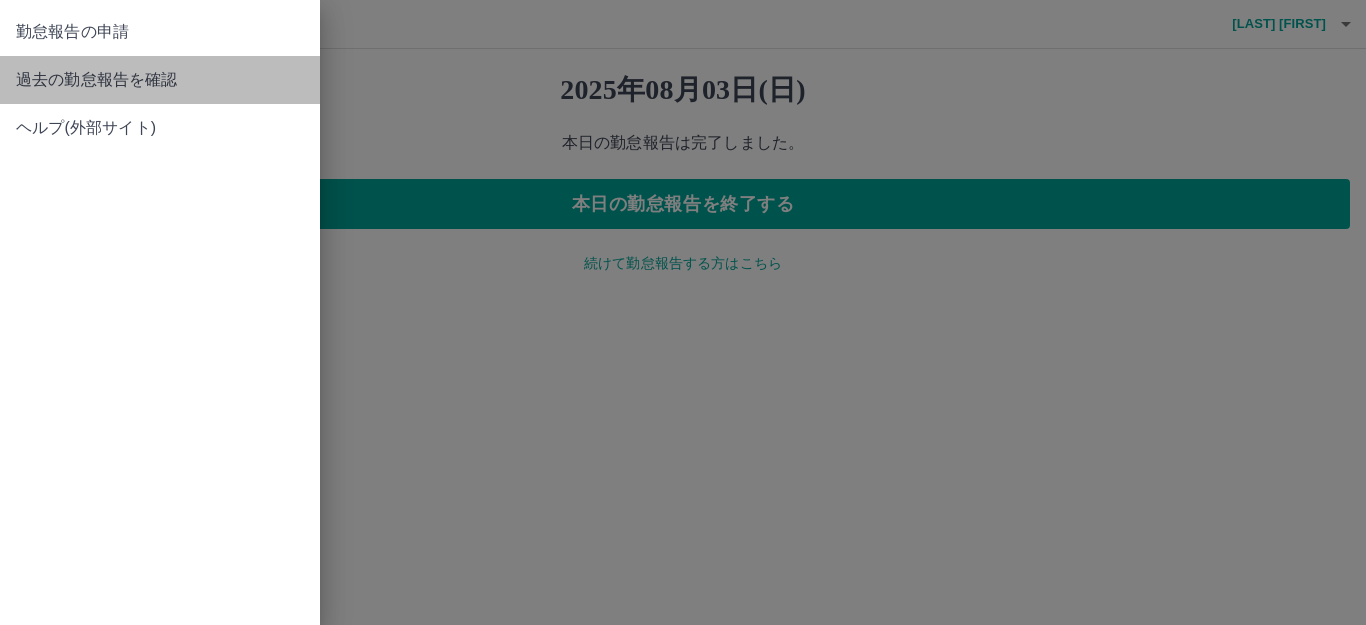 click on "過去の勤怠報告を確認" at bounding box center [160, 80] 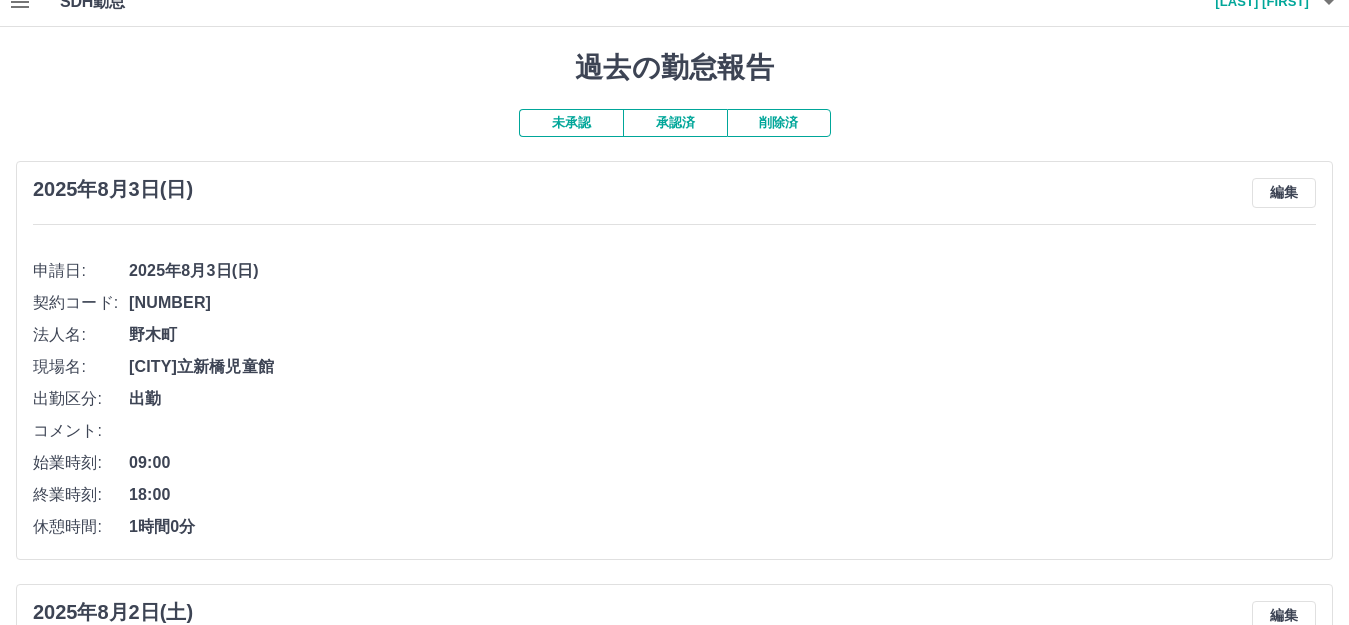 scroll, scrollTop: 0, scrollLeft: 0, axis: both 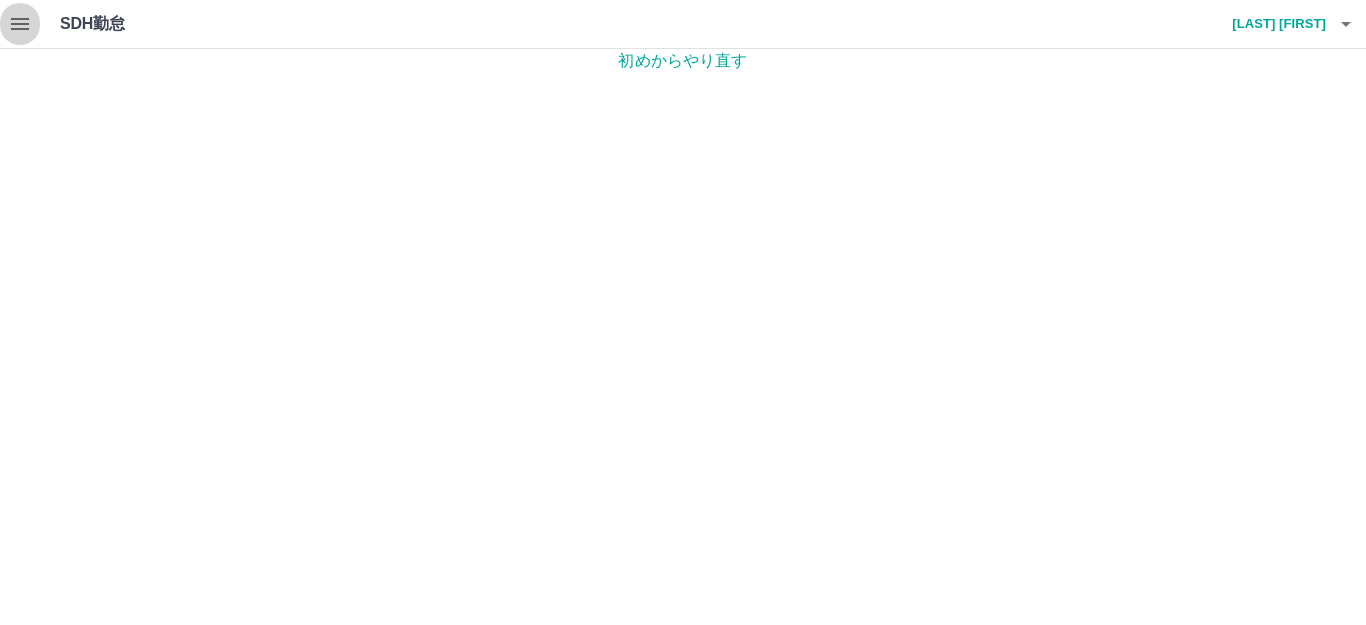 click 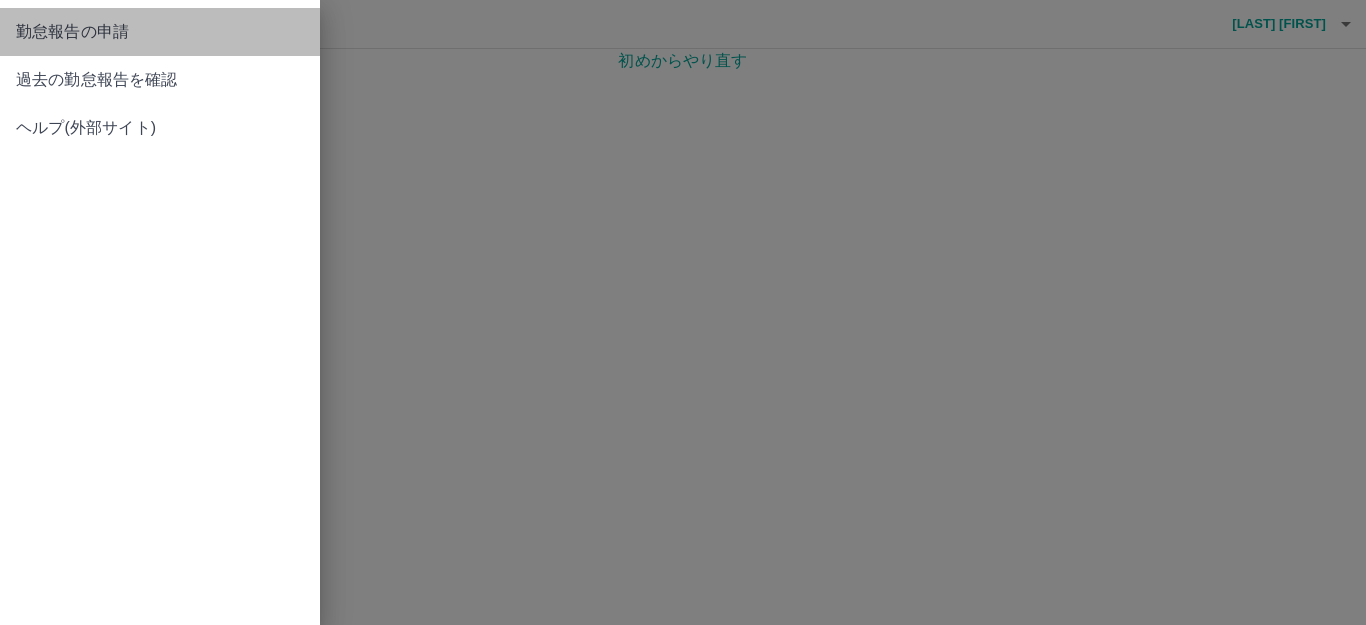 click on "勤怠報告の申請" at bounding box center [160, 32] 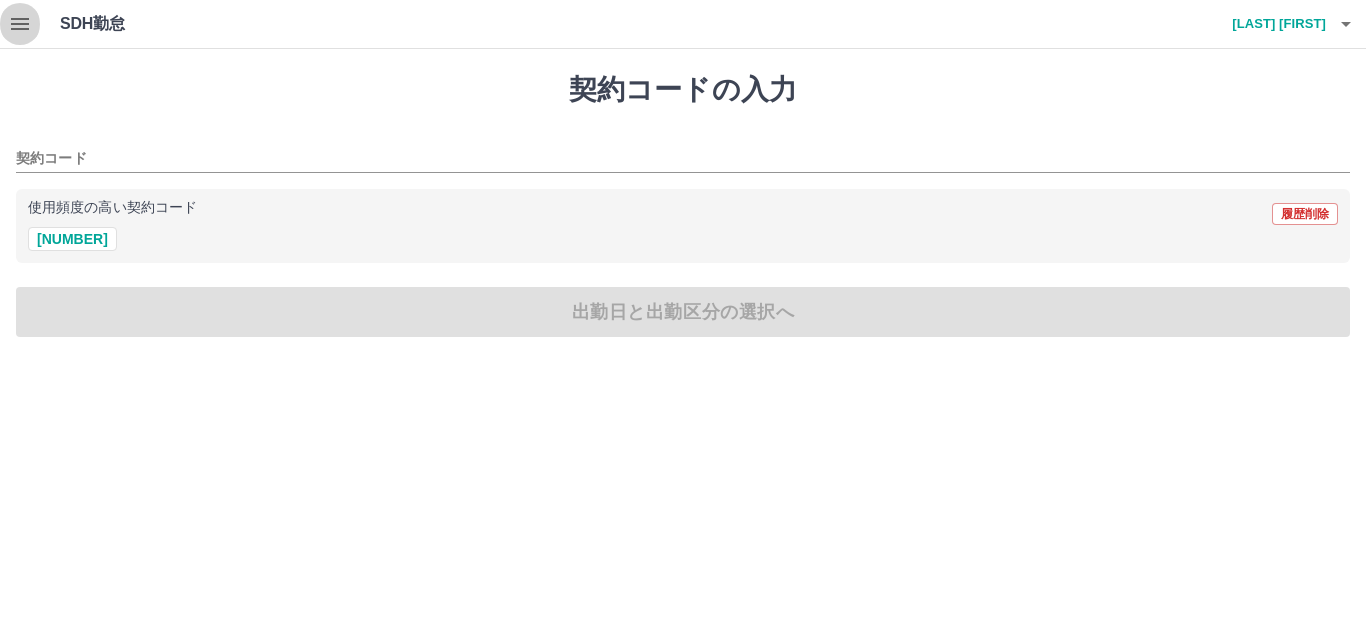 click at bounding box center [20, 24] 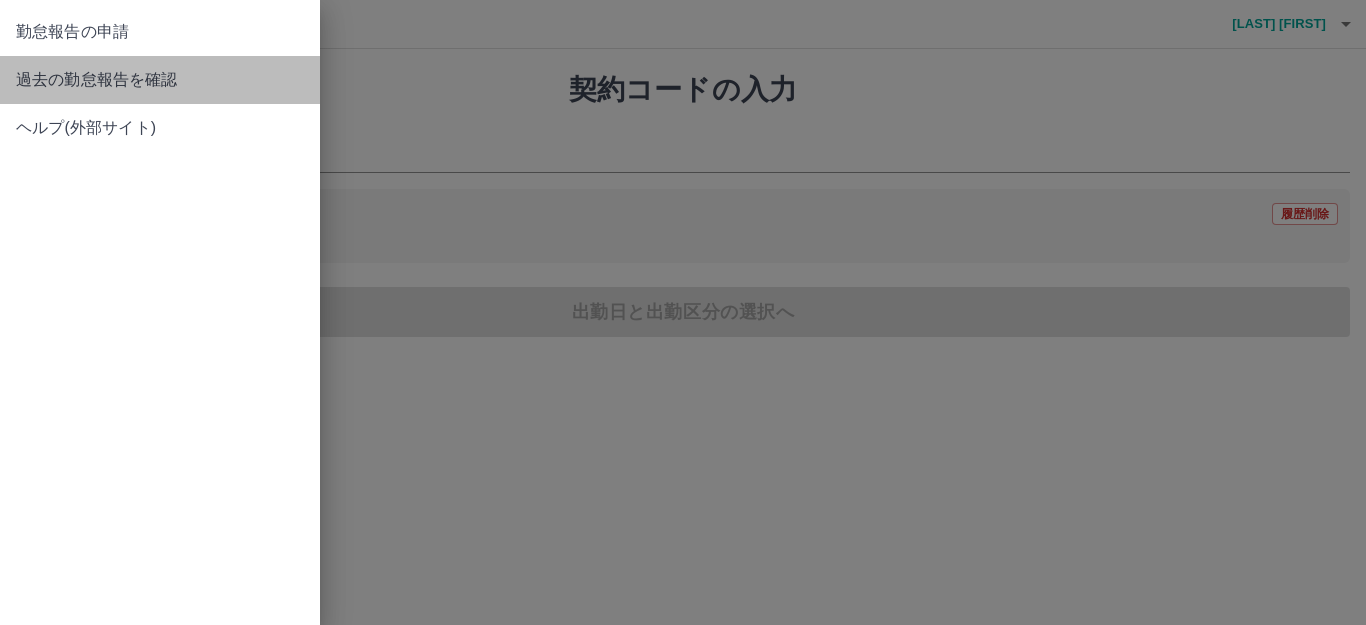 click on "過去の勤怠報告を確認" at bounding box center (160, 80) 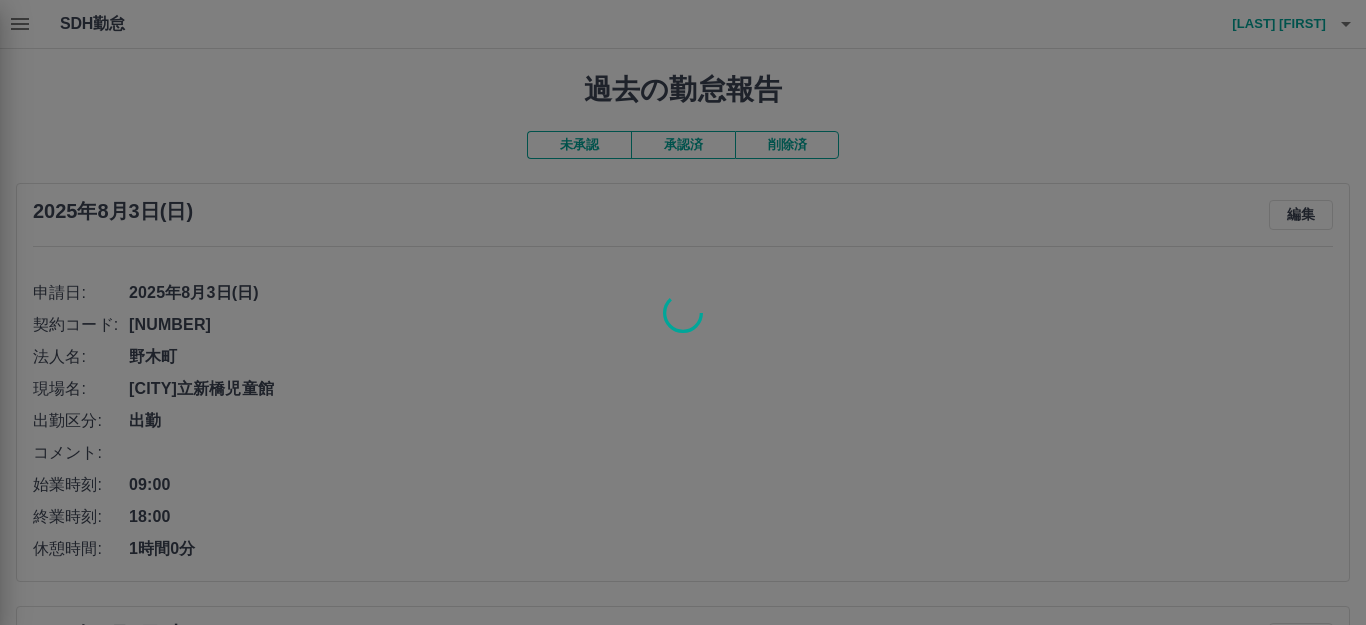 click on "SDH勤怠 [LAST] [FIRST] 過去の勤怠報告 未承認 承認済 削除済 [DATE](日) 編集 申請日: [DATE](日) 契約コード: [NUMBER] 法人名: [CITY] 現場名: [CITY]立新橋児童館 出勤区分: 出勤 コメント: 始業時刻: 09:00 終業時刻: 18:00 休憩時間: 1時間0分 [DATE](土) 編集 申請日: [DATE](土) 契約コード: [NUMBER] 法人名: [CITY] 現場名: [CITY]立新橋児童館 出勤区分: 出勤 コメント: 始業時刻: 09:00 終業時刻: 18:00 休憩時間: 1時間0分 [DATE](金) 編集 申請日: [DATE](金) 契約コード: [NUMBER] 法人名: [CITY] 現場名: [CITY]立新橋児童館 出勤区分: 出勤 コメント: 始業時刻: 09:00 終業時刻: 18:00 休憩時間: 1時間0分 [DATE](木) 編集 申請日: [DATE](木) 契約コード: [NUMBER] 法人名: [CITY] 現場名: [CITY]立新橋児童館 出勤区分: 有休 コメント: [DATE]" at bounding box center [683, 2197] 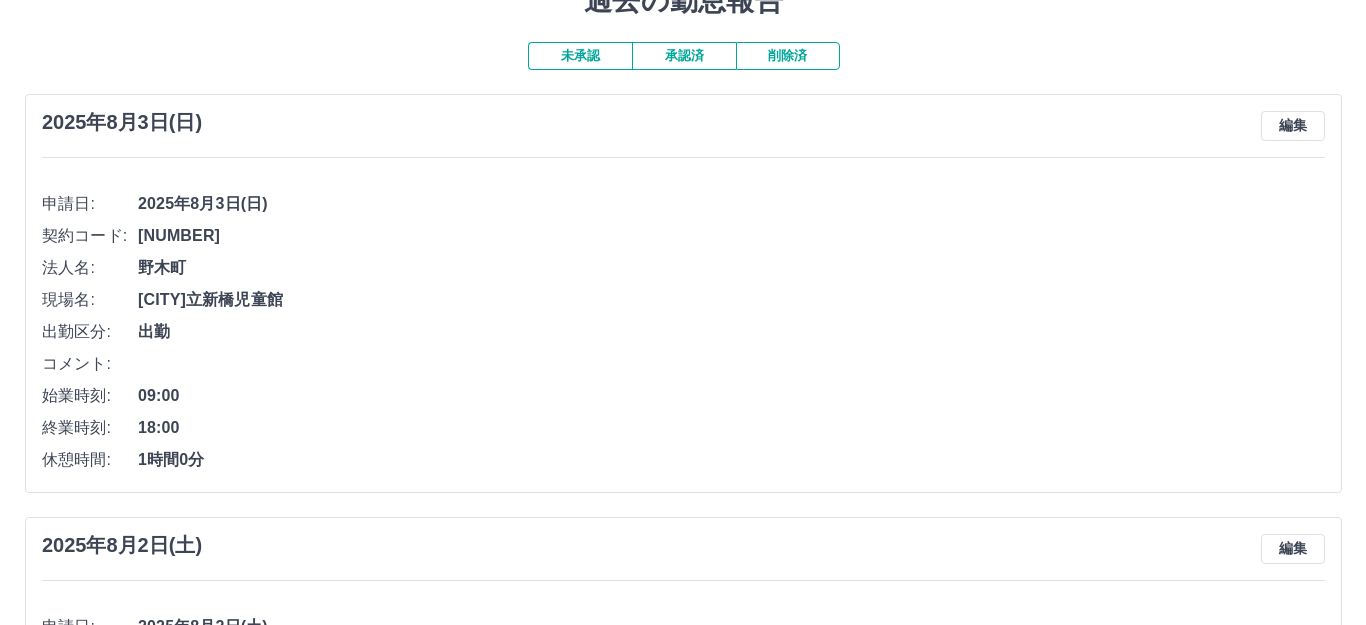 scroll, scrollTop: 0, scrollLeft: 0, axis: both 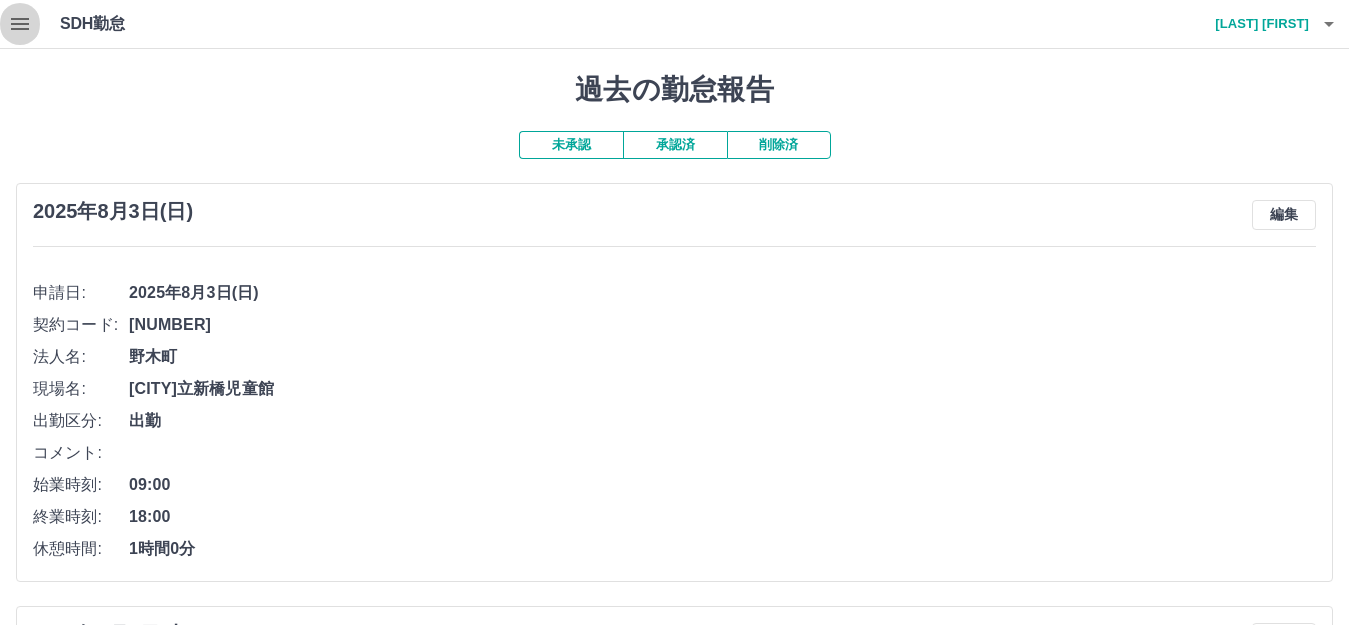 click 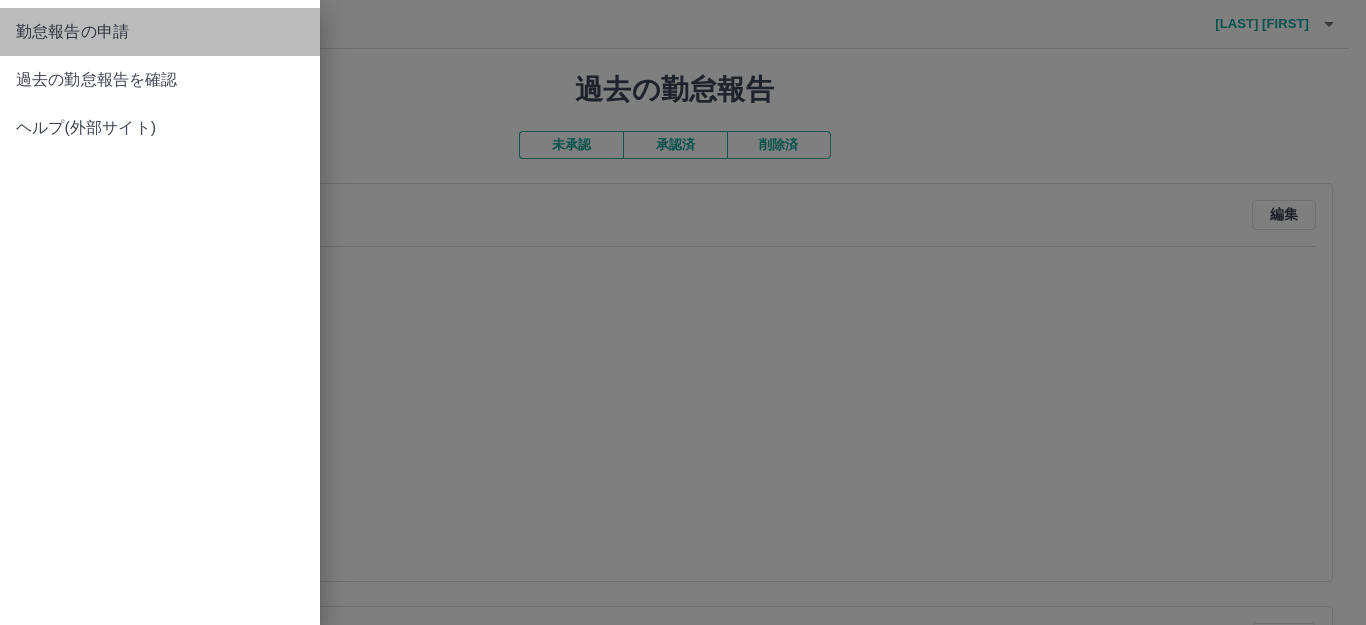 click on "勤怠報告の申請" at bounding box center [160, 32] 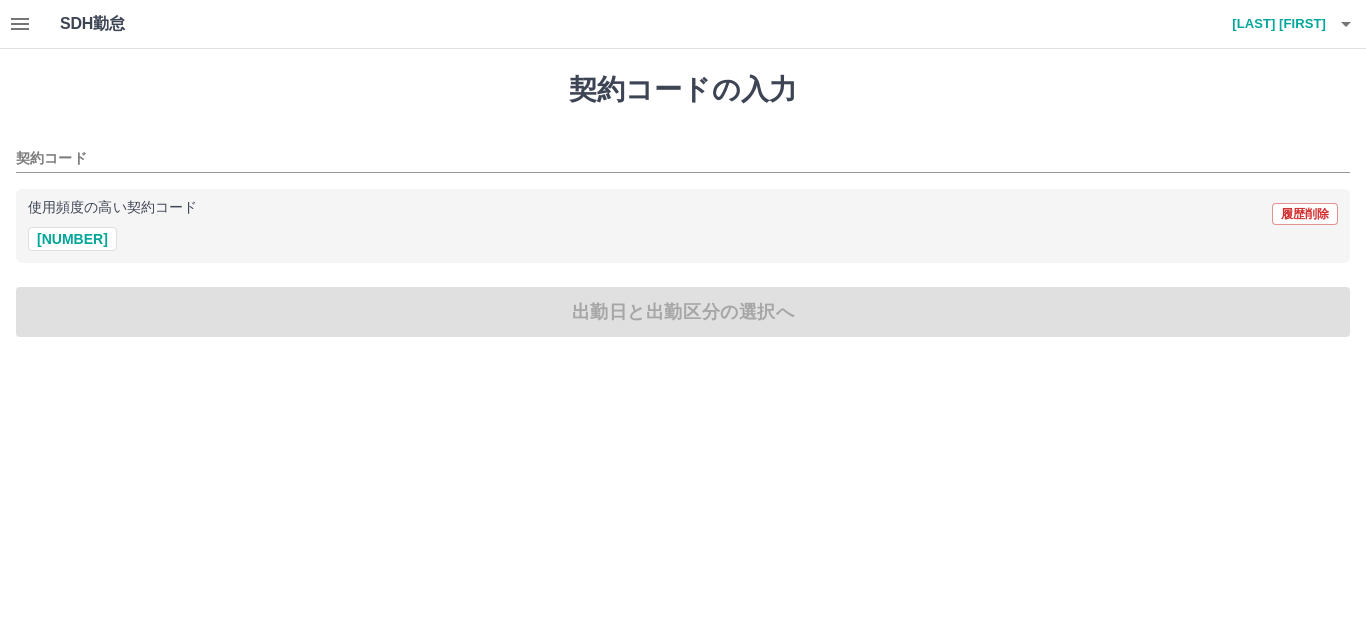 click 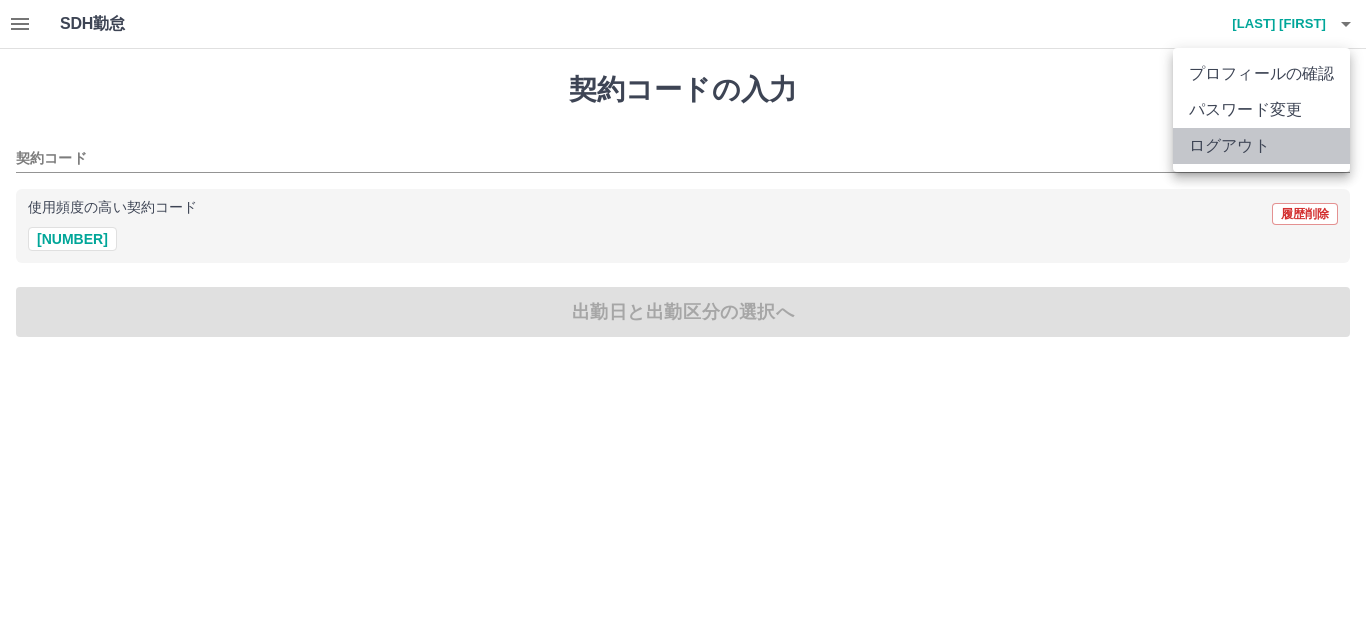 click on "ログアウト" at bounding box center (1261, 146) 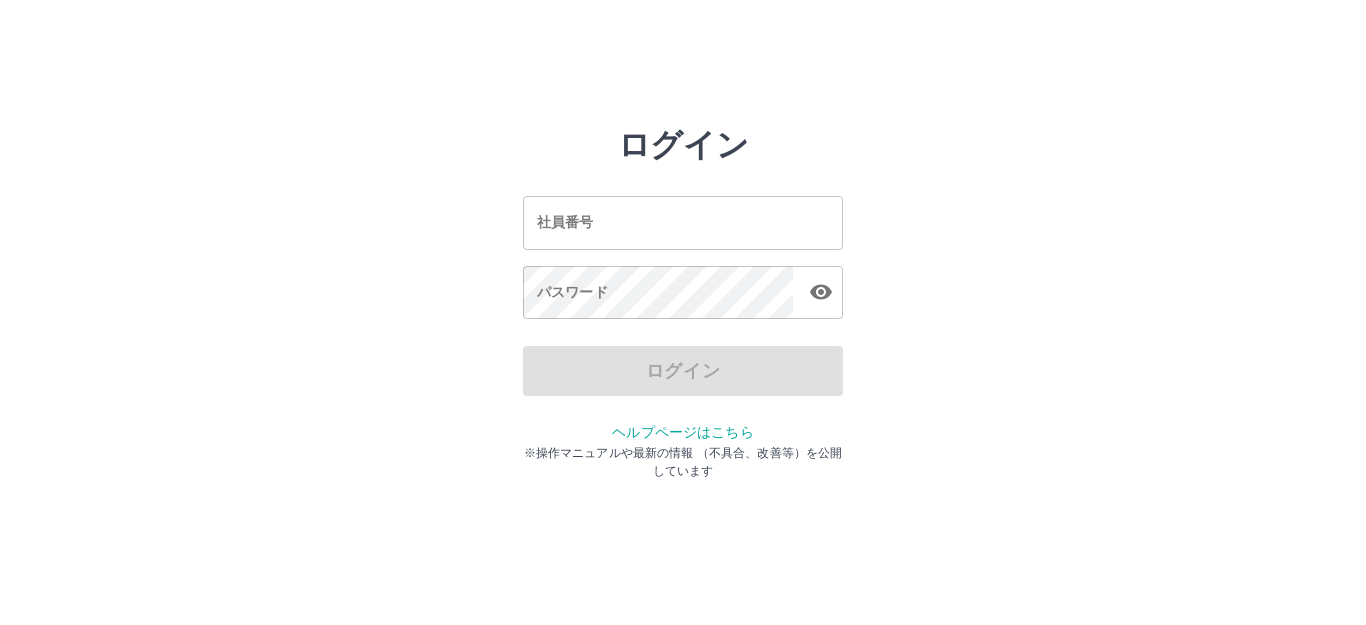scroll, scrollTop: 0, scrollLeft: 0, axis: both 